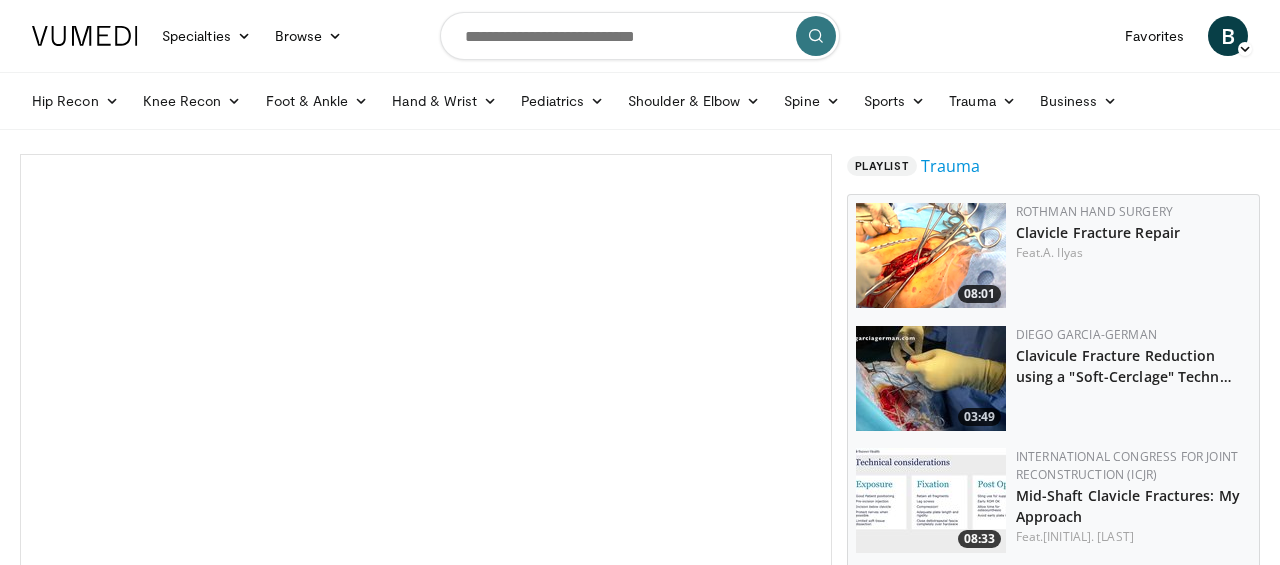 scroll, scrollTop: 0, scrollLeft: 0, axis: both 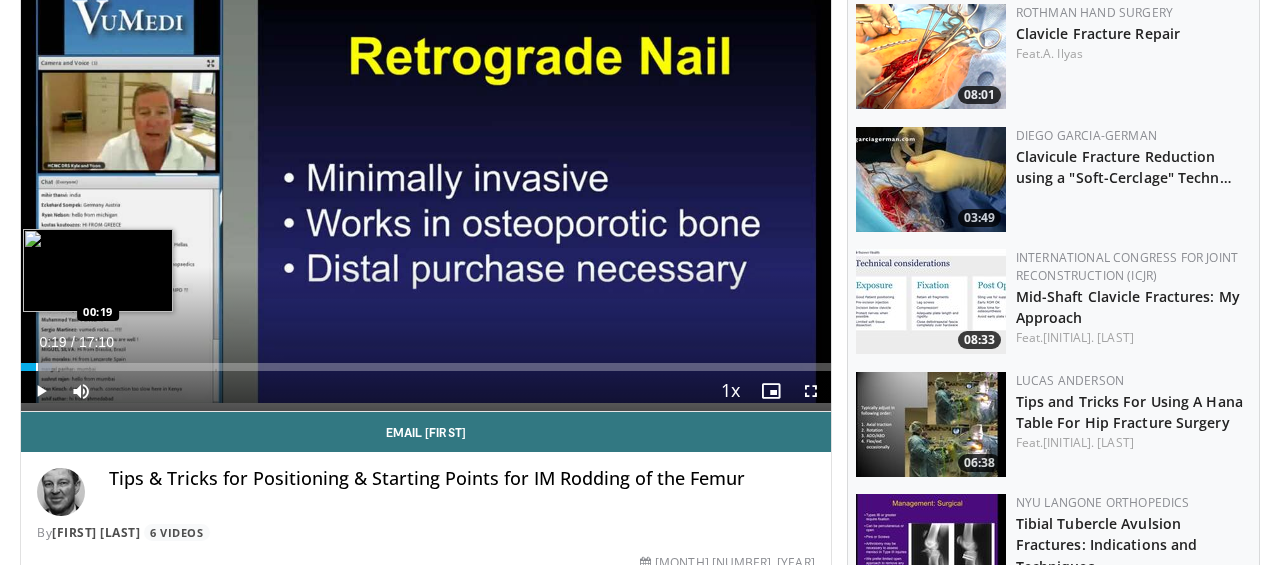 click on "Loaded :  3.84% 00:19 00:19" at bounding box center (426, 361) 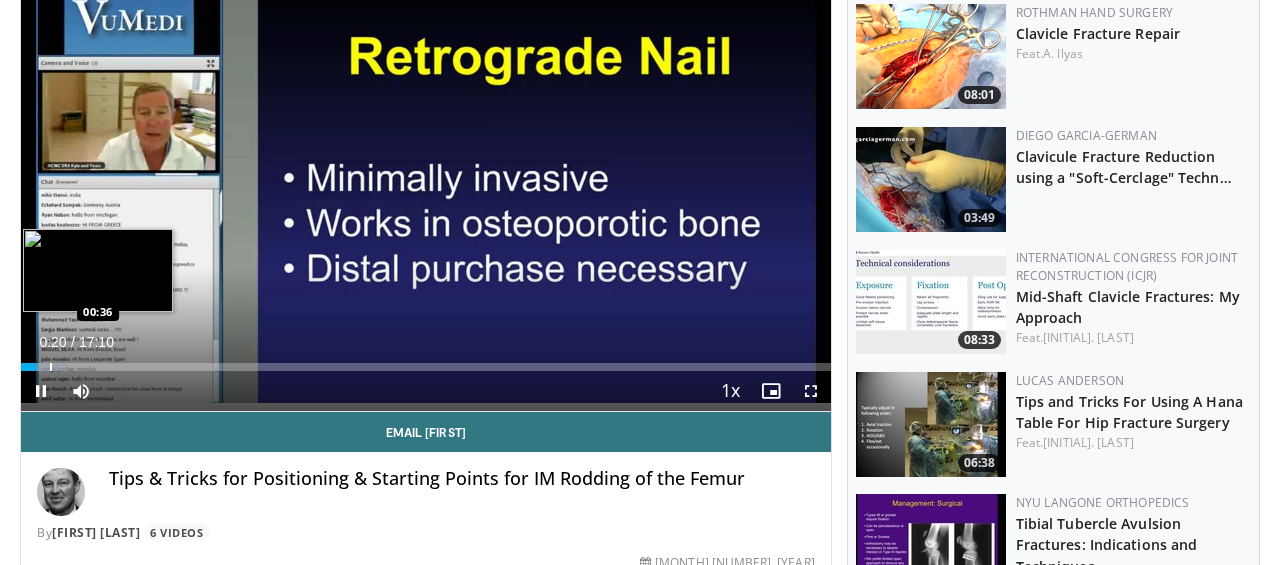 click at bounding box center [51, 367] 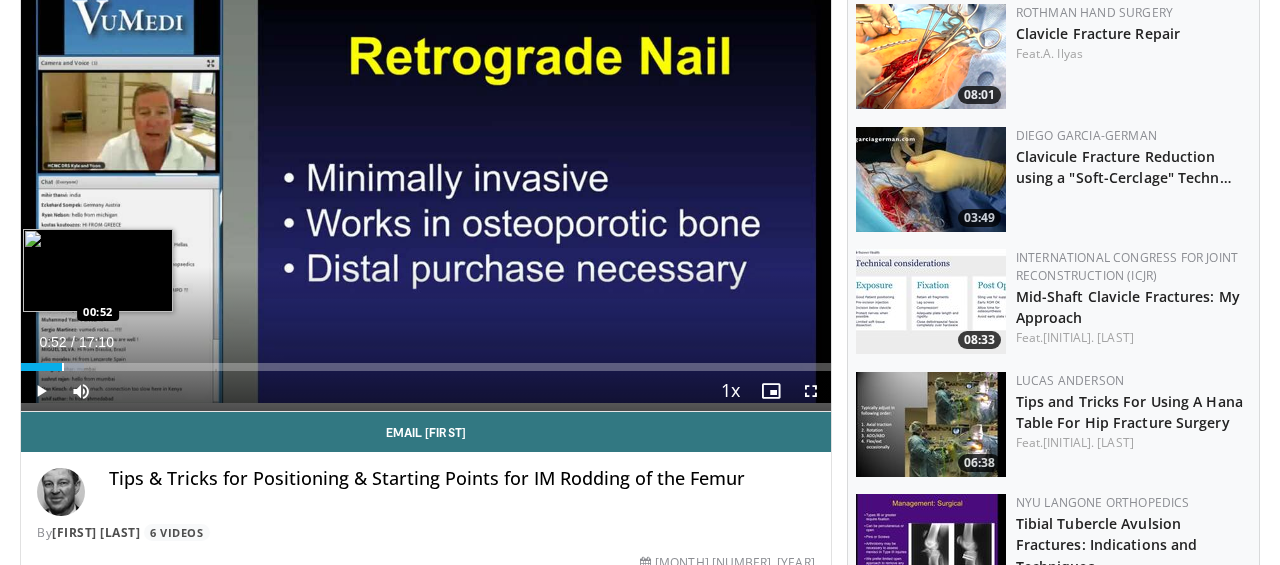 click at bounding box center [63, 367] 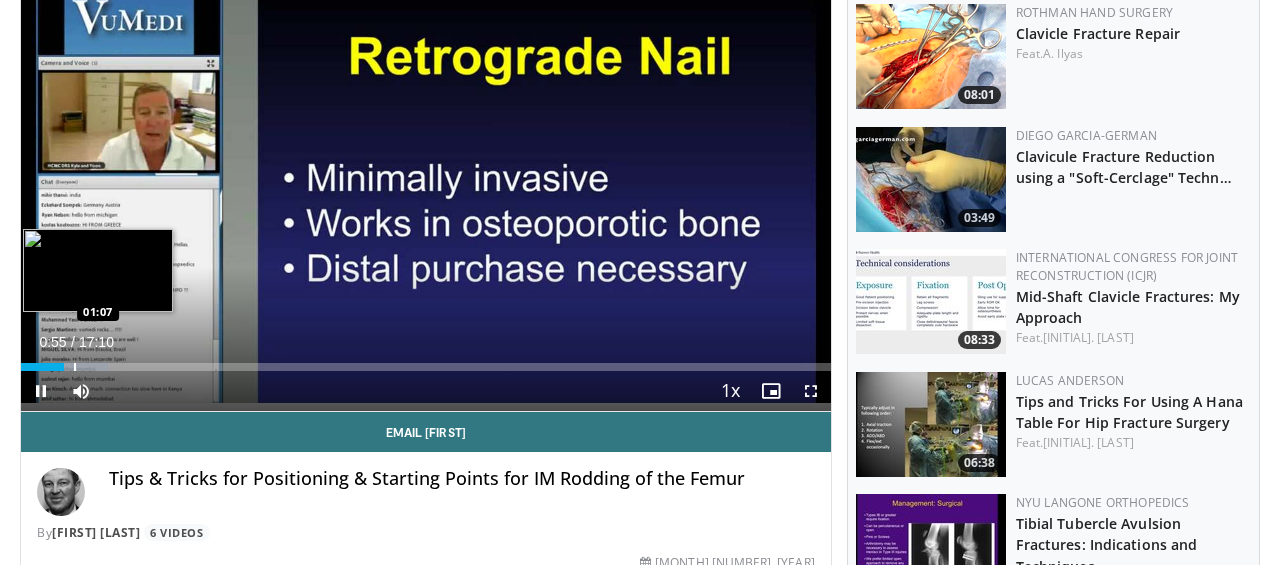 click at bounding box center [75, 367] 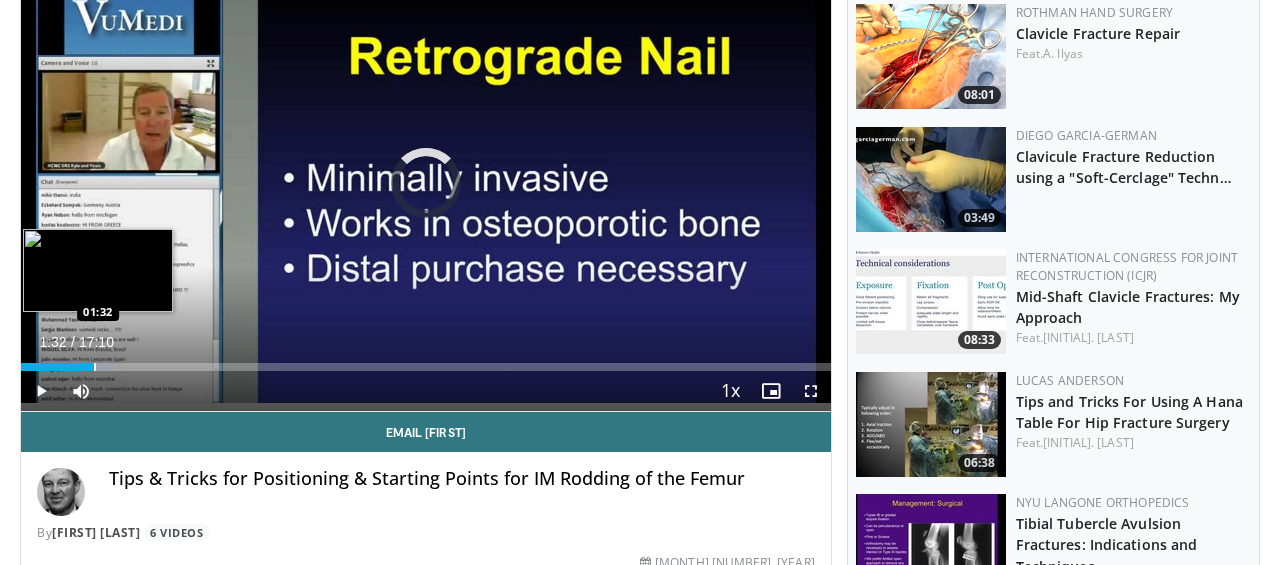click at bounding box center (95, 367) 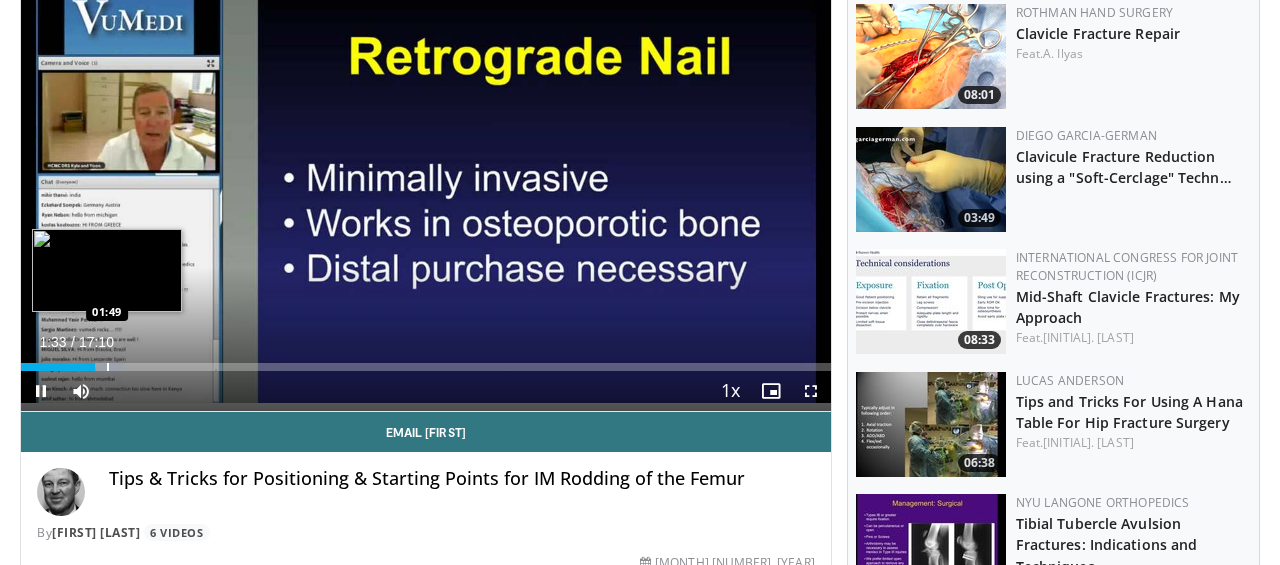 click at bounding box center (108, 367) 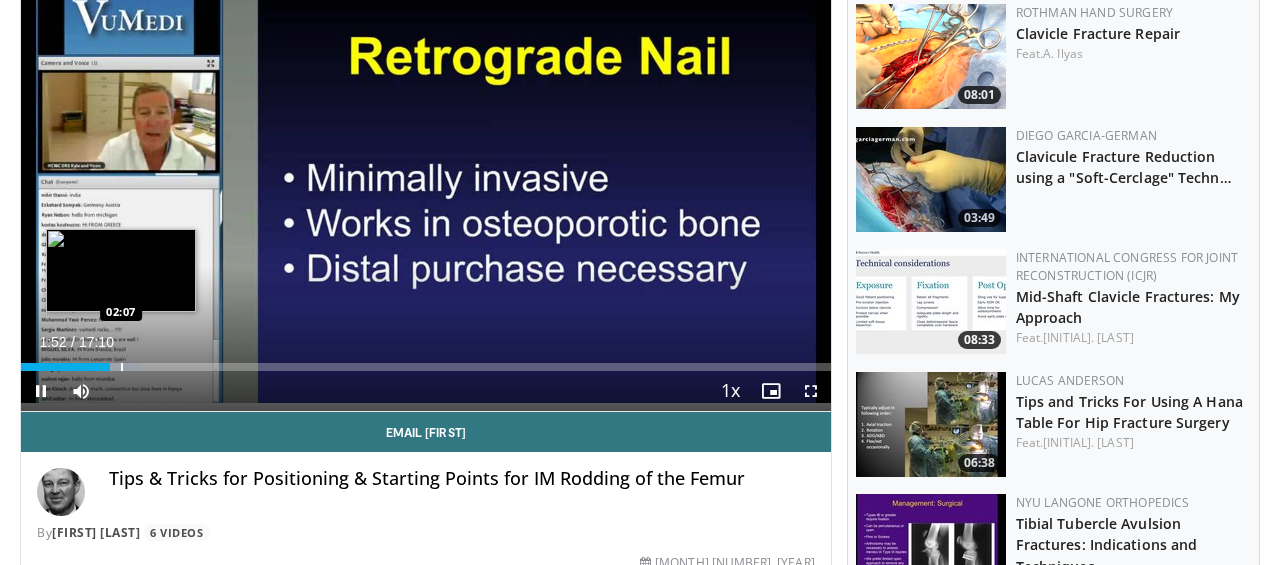click at bounding box center [122, 367] 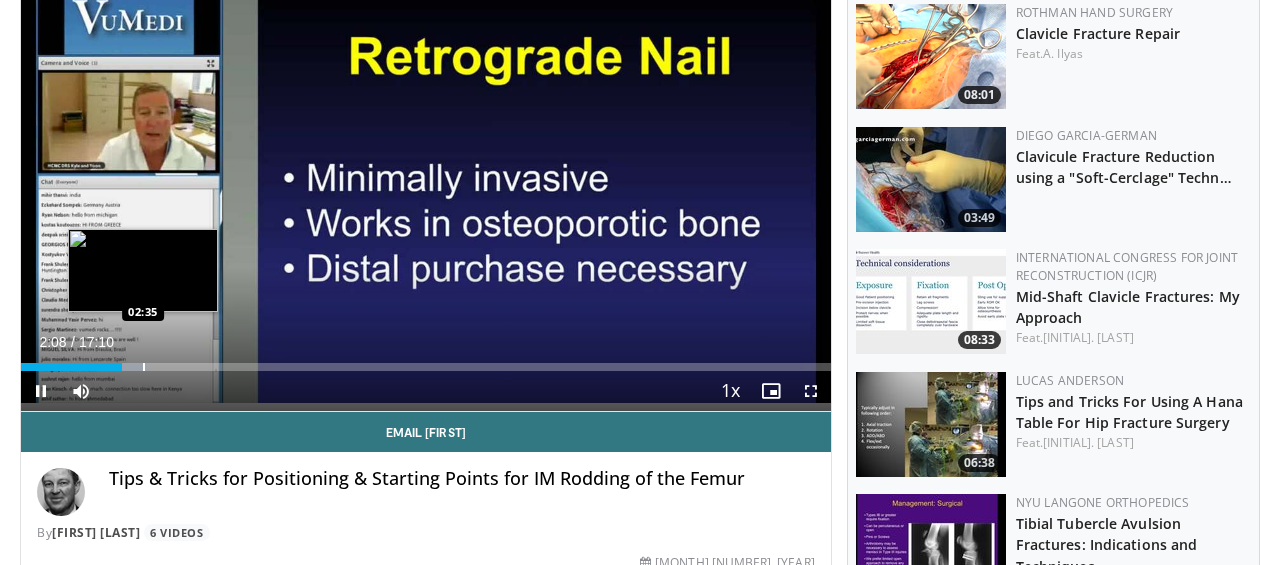 click at bounding box center [144, 367] 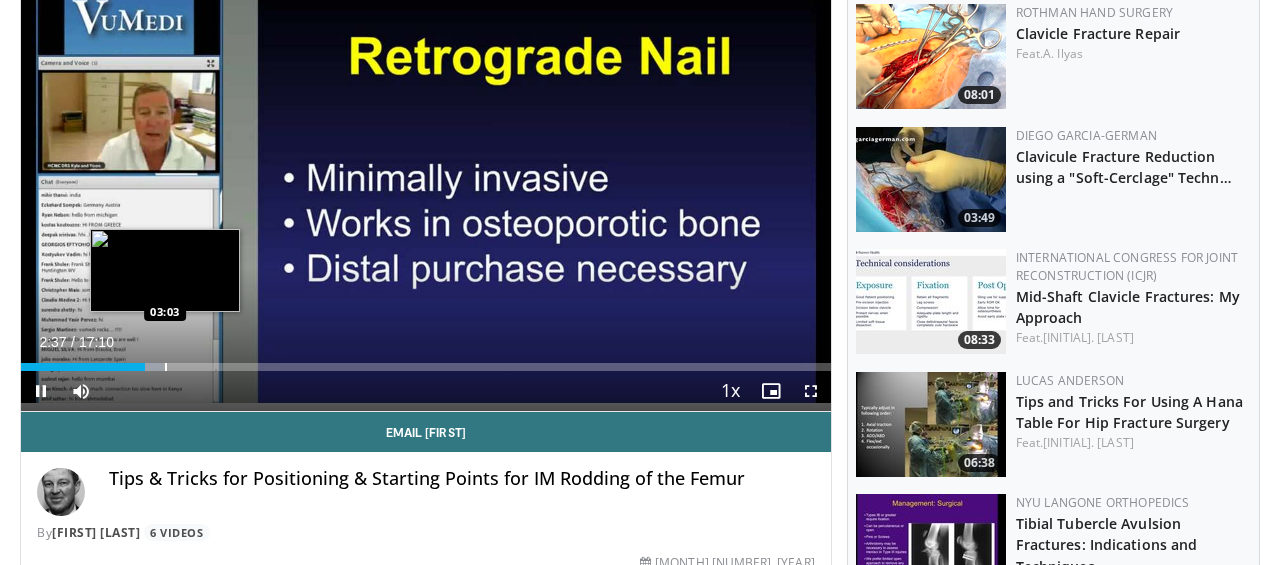 click at bounding box center (166, 367) 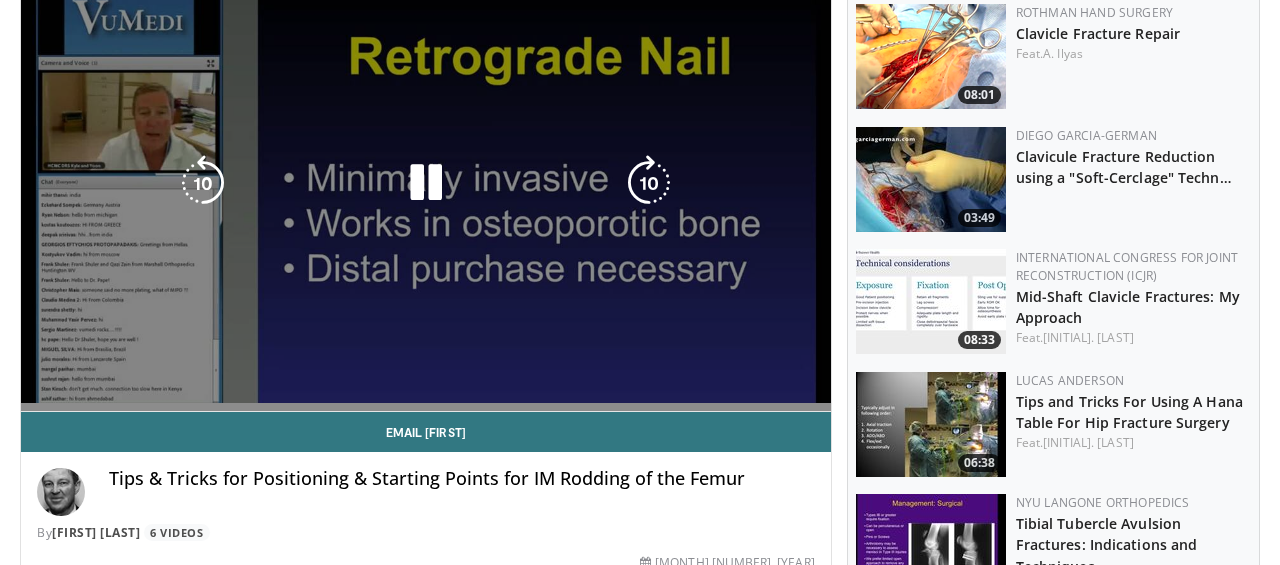 click on "**********" at bounding box center (426, 184) 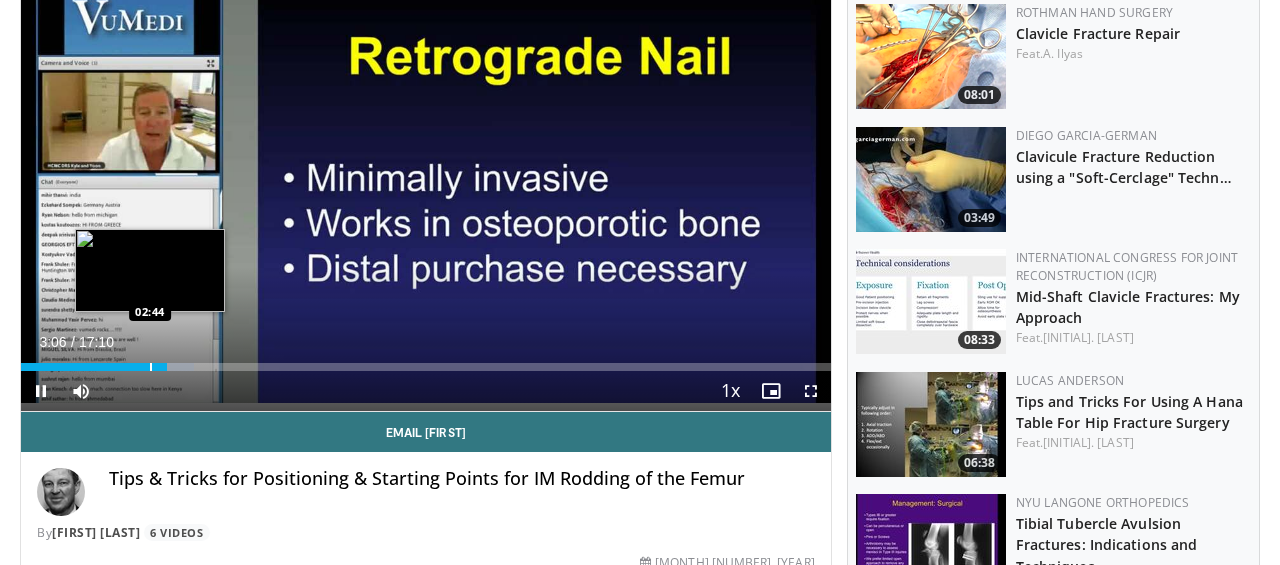 click on "Loaded :  21.37% 03:06 02:44" at bounding box center (426, 367) 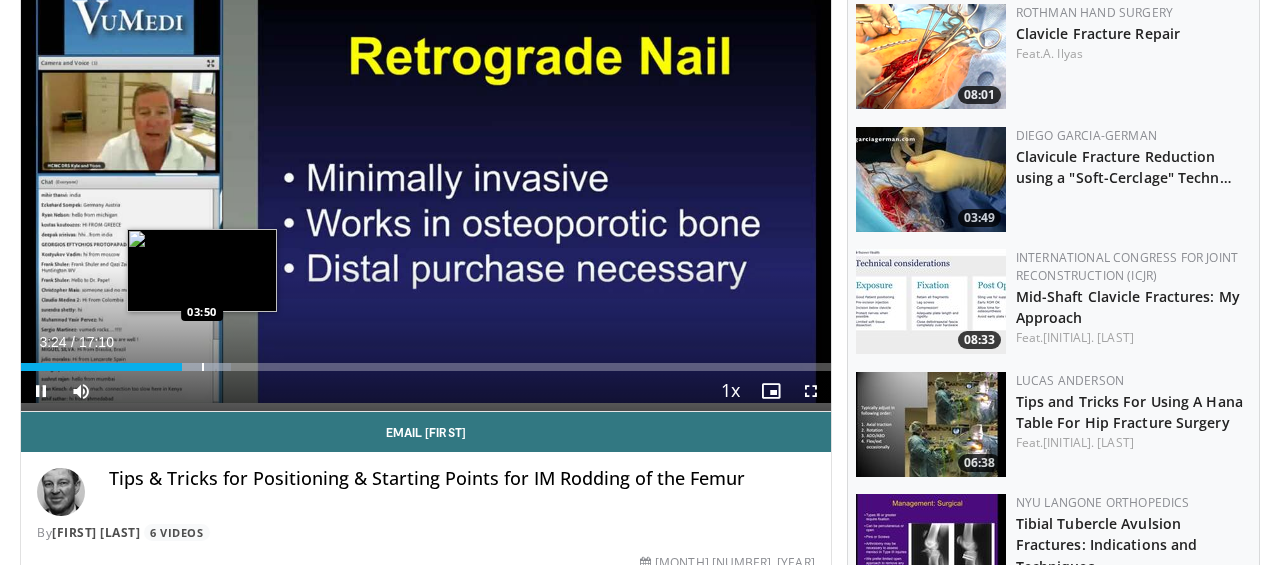 click at bounding box center [203, 367] 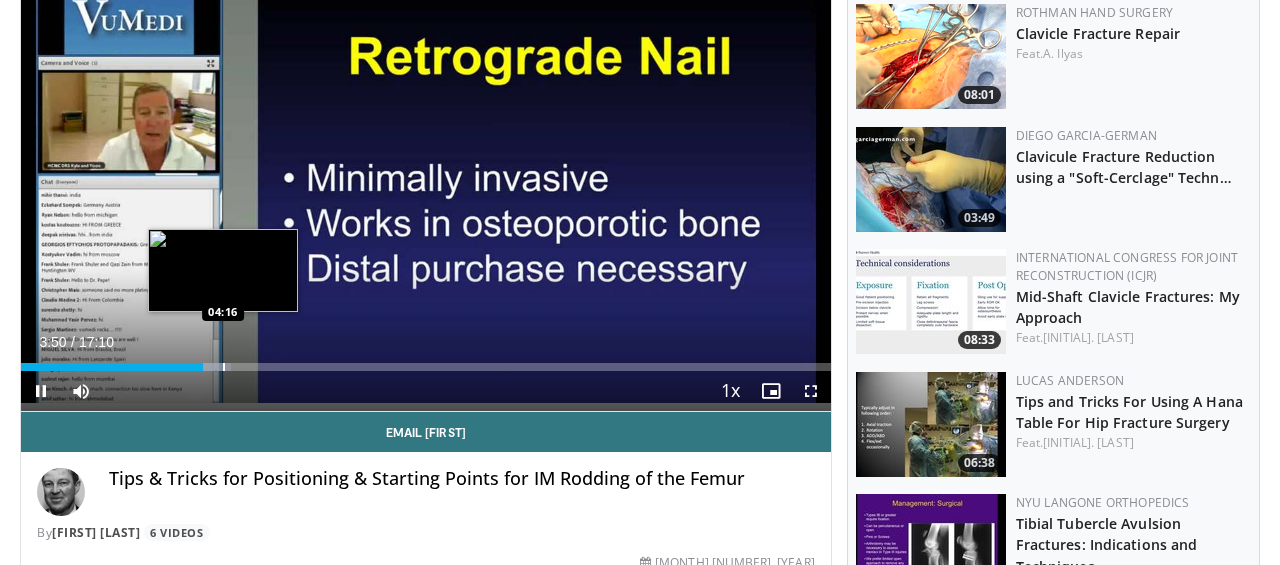 click at bounding box center [224, 367] 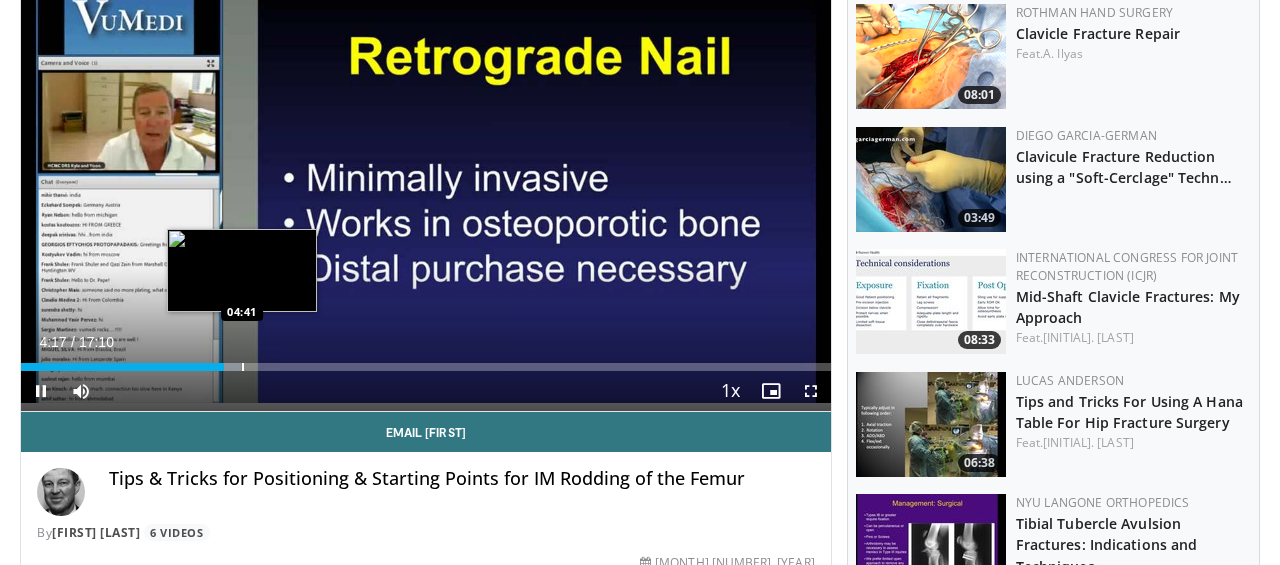 click at bounding box center (243, 367) 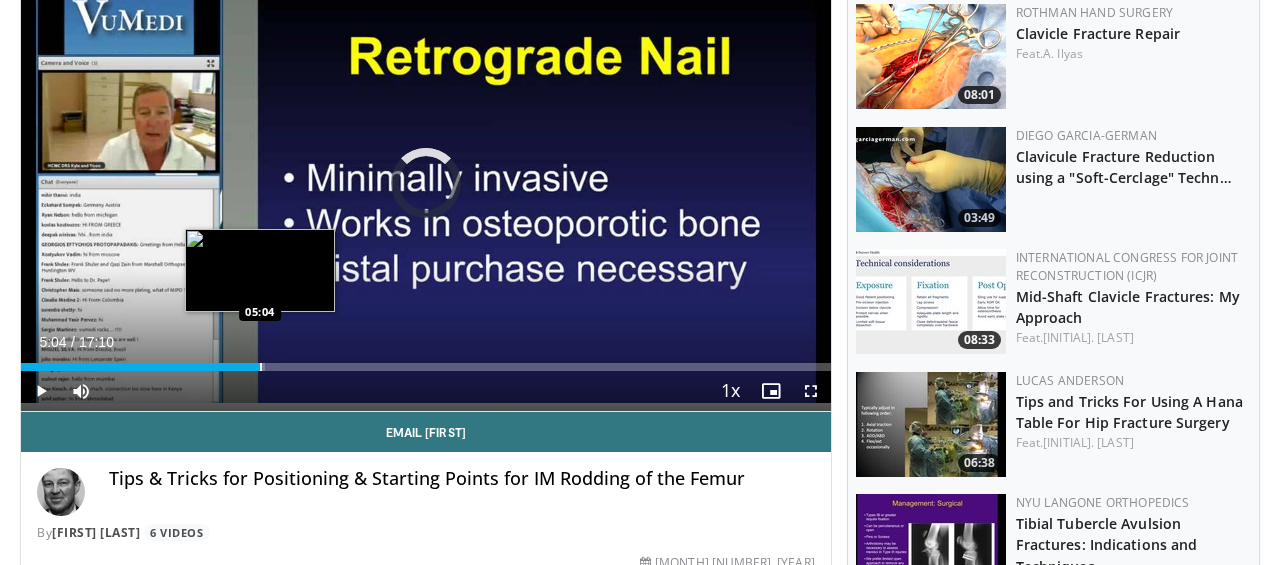 click at bounding box center [261, 367] 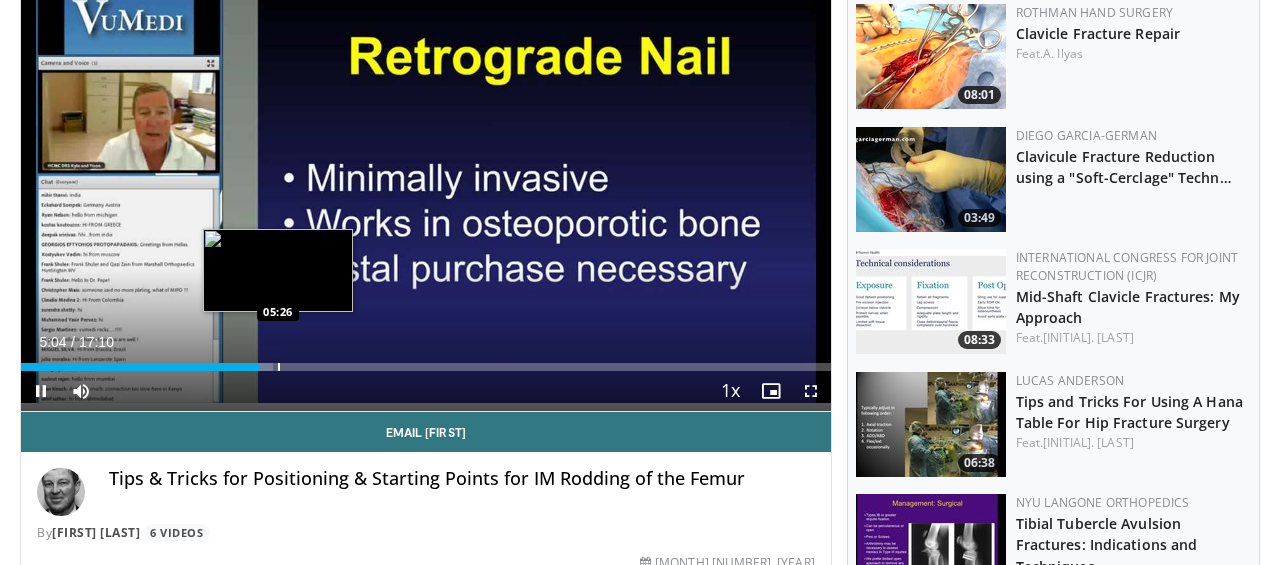 click at bounding box center [279, 367] 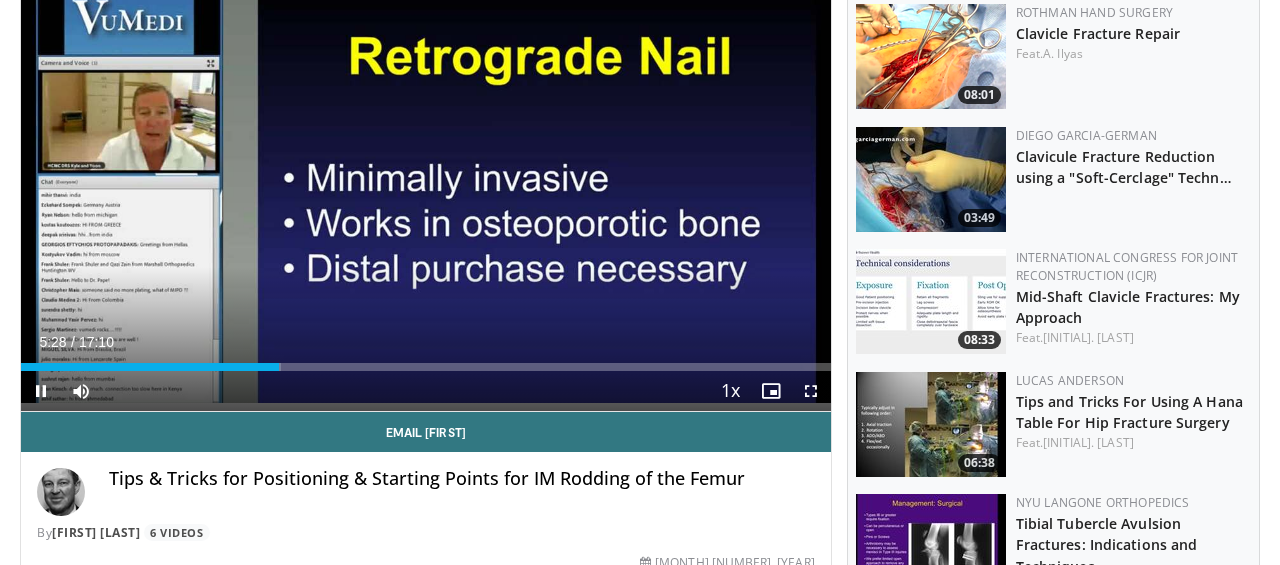 click on "Current Time  5:28 / Duration  17:10 Pause Skip Backward Skip Forward Mute Loaded :  32.06% 05:28 05:37 Stream Type  LIVE Seek to live, currently behind live LIVE   1x Playback Rate 0.5x 0.75x 1x , selected 1.25x 1.5x 1.75x 2x Chapters Chapters Descriptions descriptions off , selected Captions captions settings , opens captions settings dialog captions off , selected Audio Track en (Main) , selected Fullscreen Enable picture-in-picture mode" at bounding box center [426, 391] 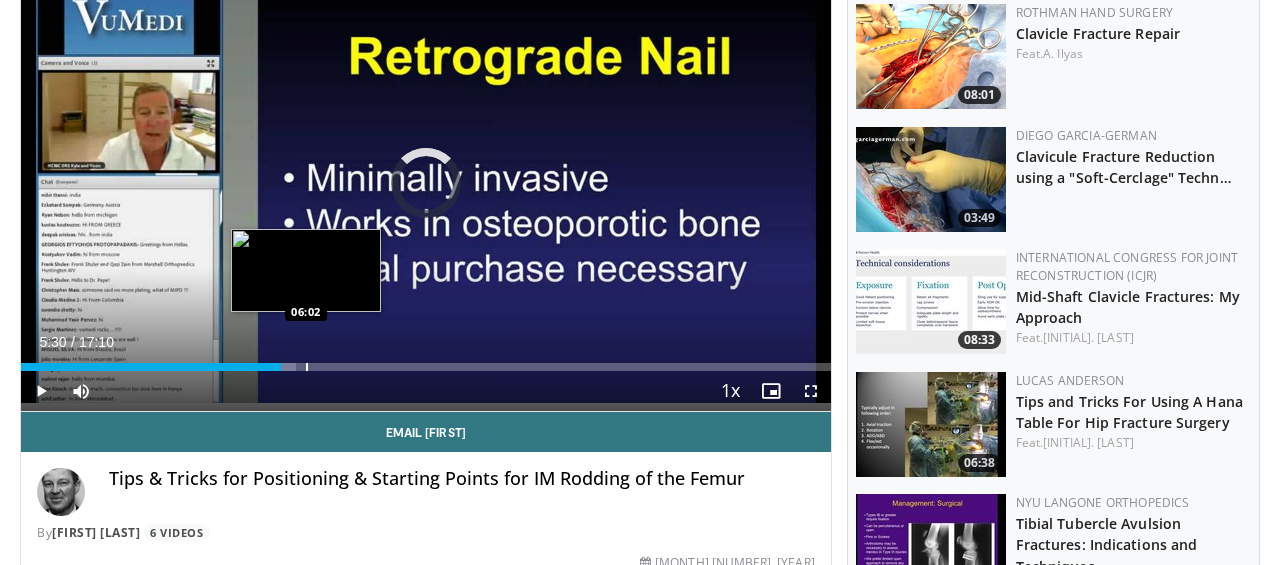 click at bounding box center (307, 367) 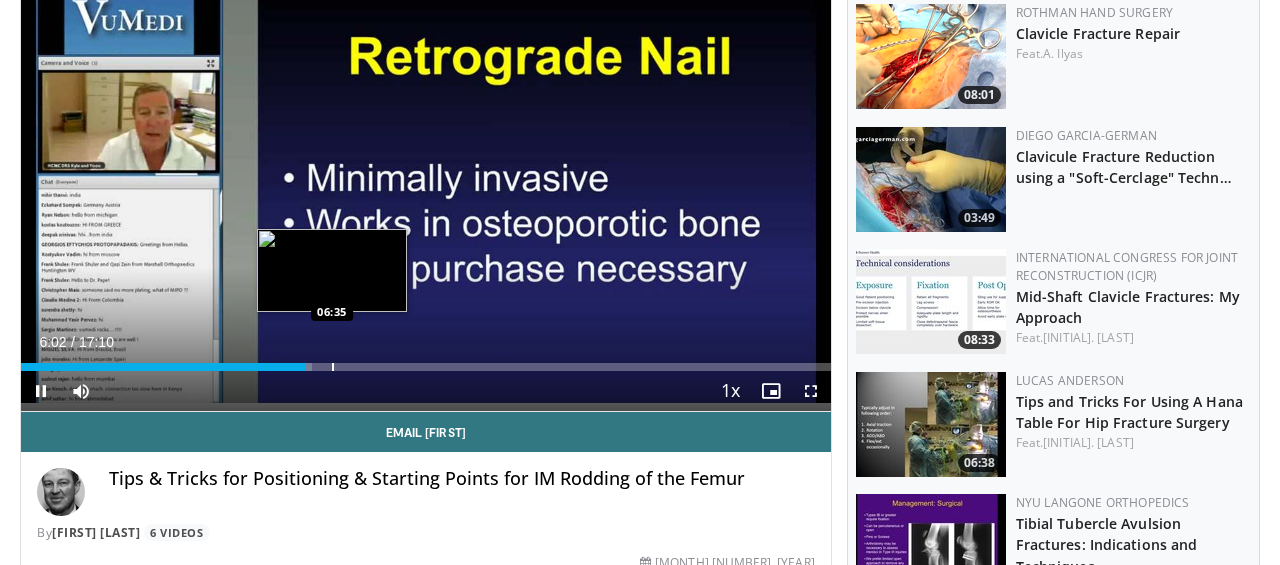 click at bounding box center (333, 367) 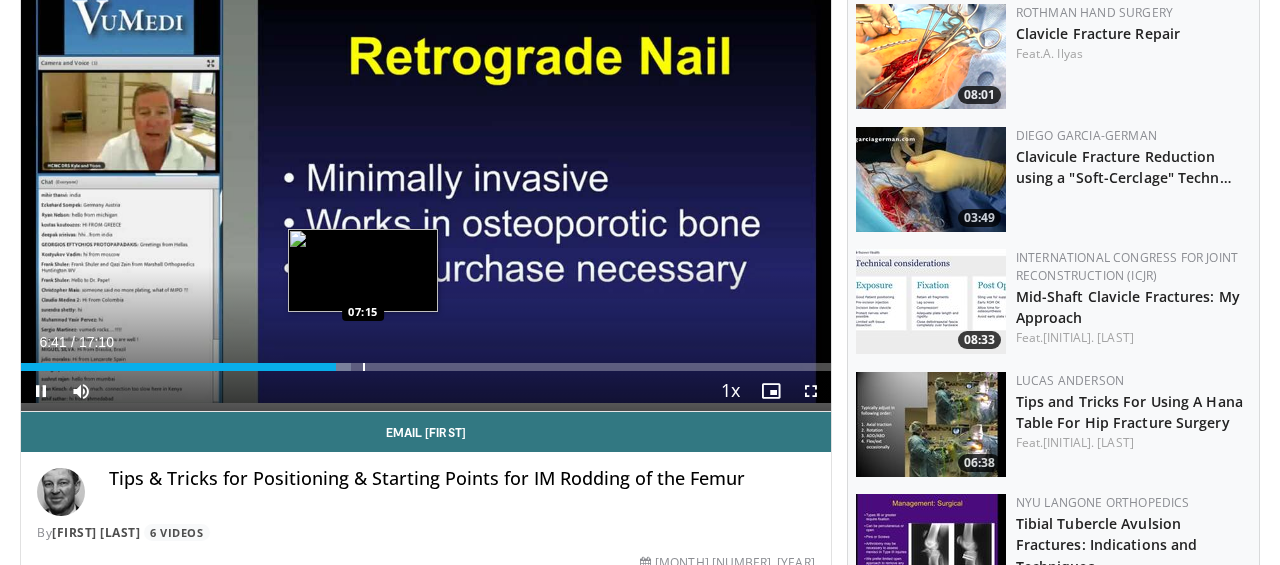 click at bounding box center [364, 367] 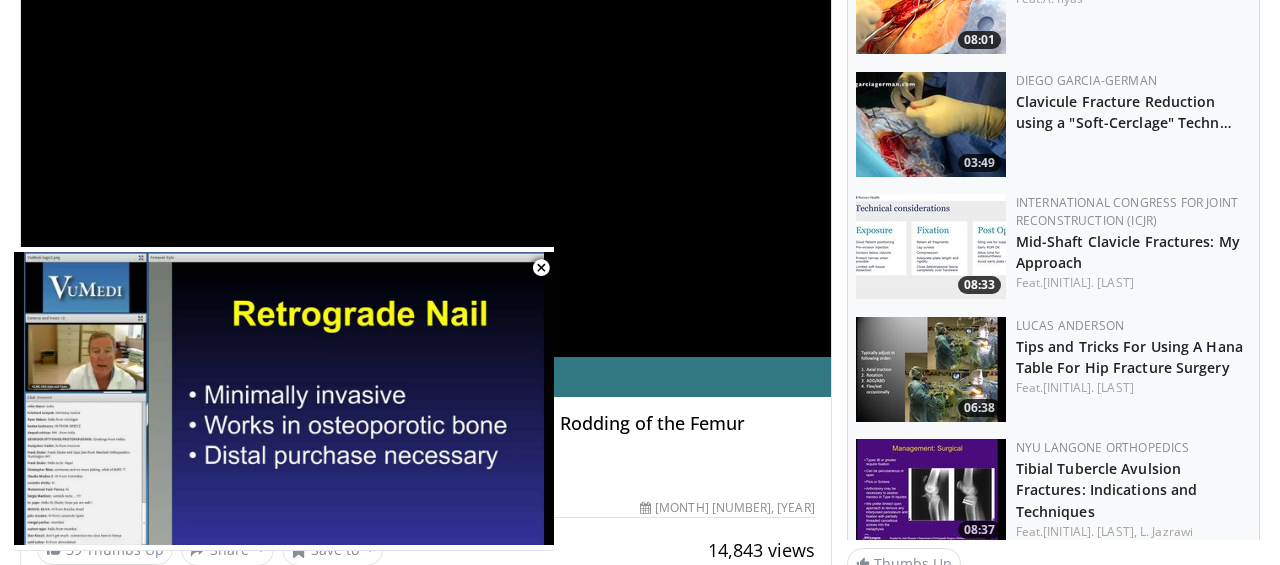 scroll, scrollTop: 0, scrollLeft: 0, axis: both 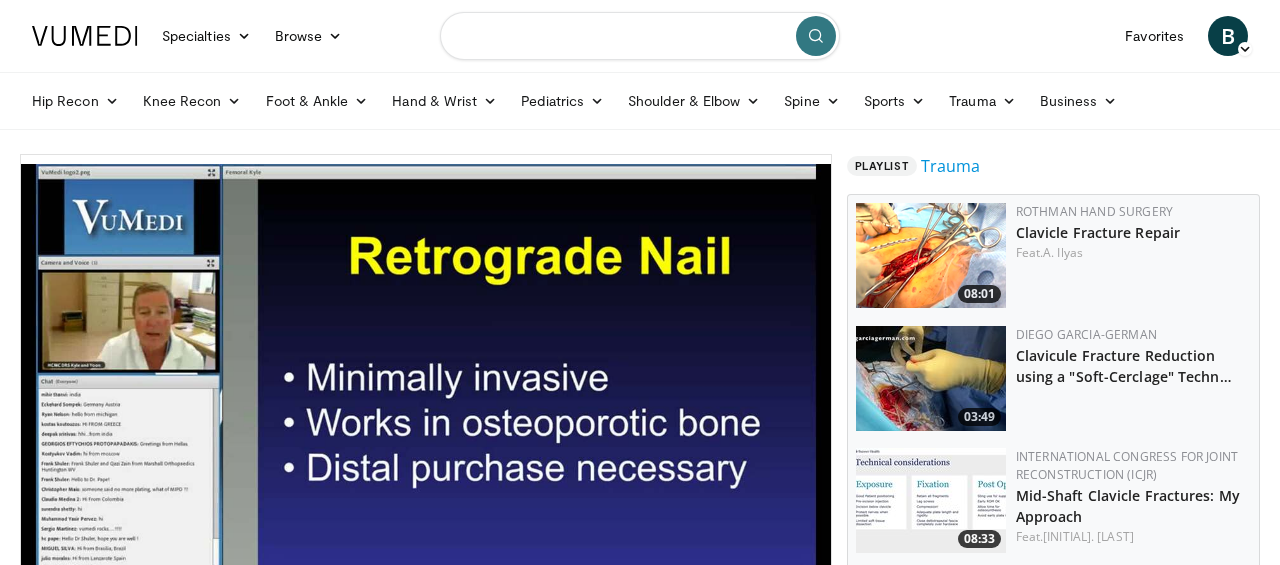 click at bounding box center [640, 36] 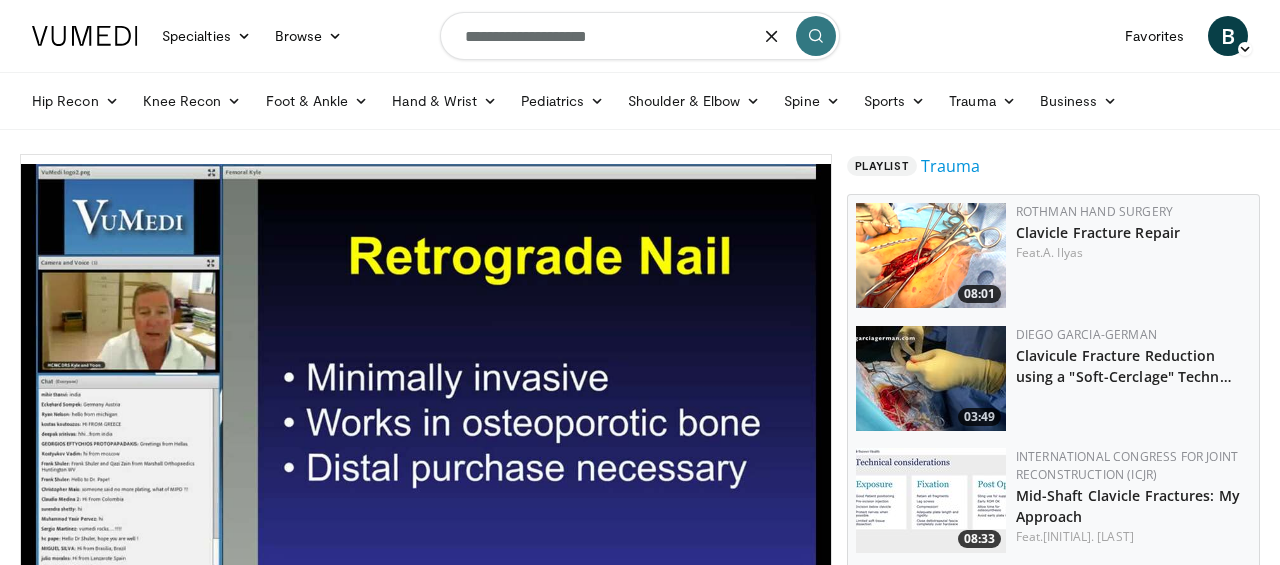 type on "**********" 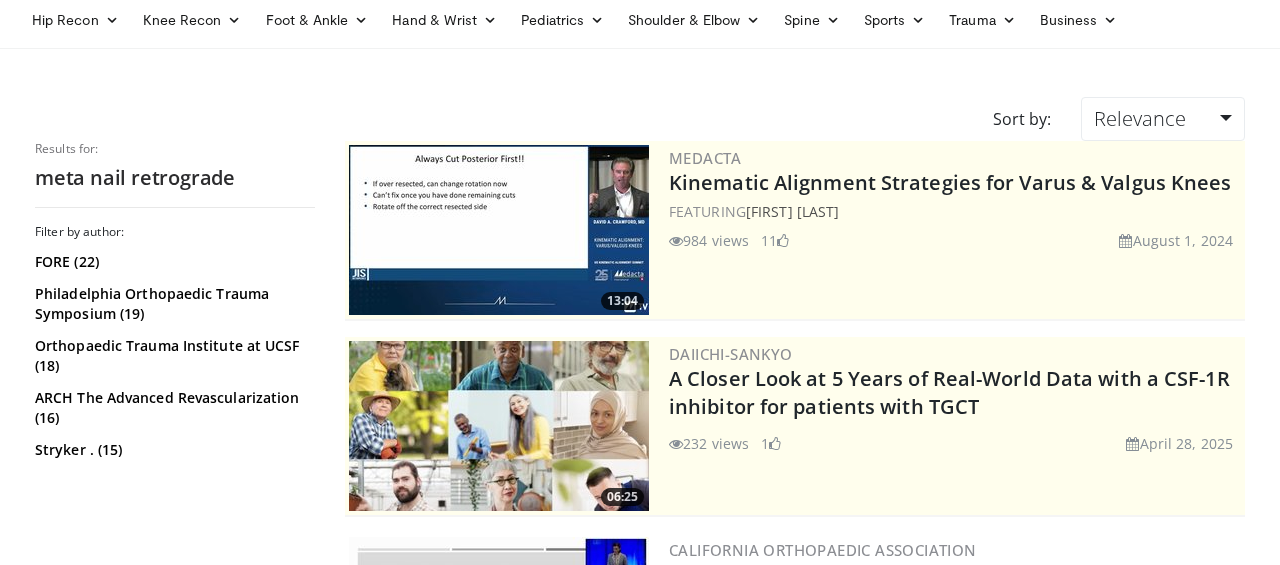 scroll, scrollTop: 0, scrollLeft: 0, axis: both 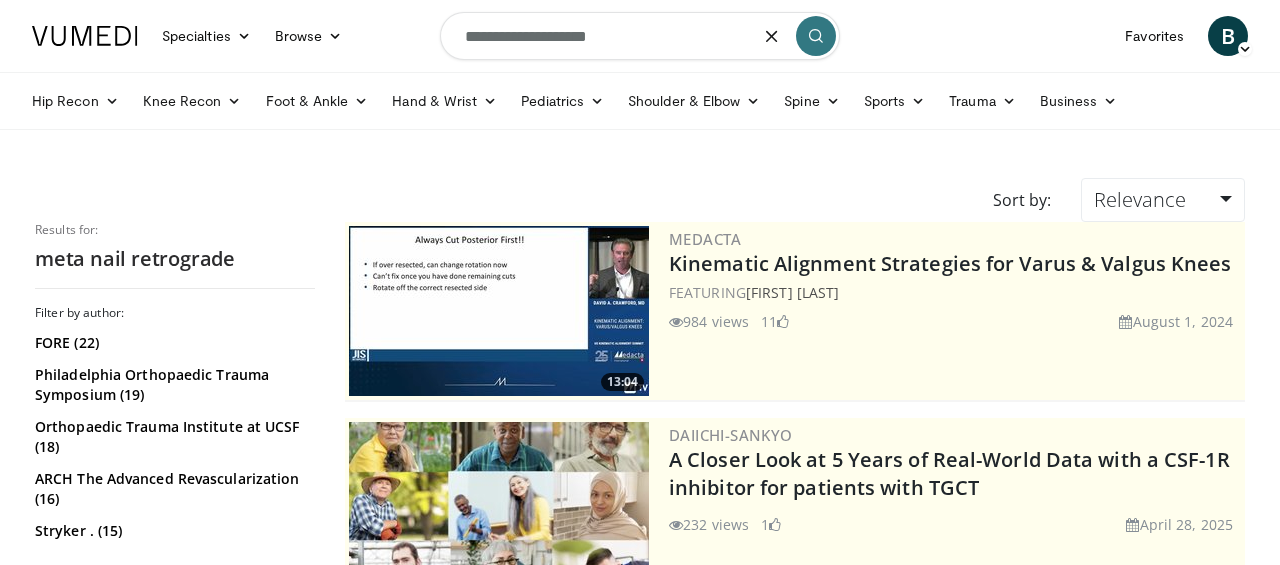 drag, startPoint x: 629, startPoint y: 42, endPoint x: 443, endPoint y: 39, distance: 186.02419 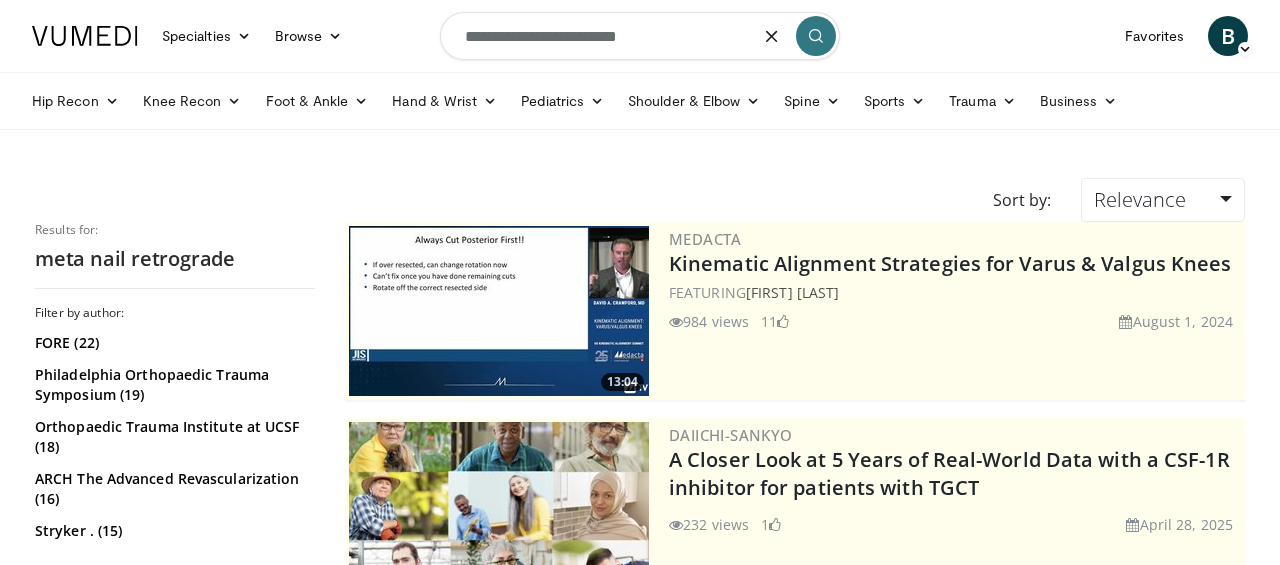 type on "**********" 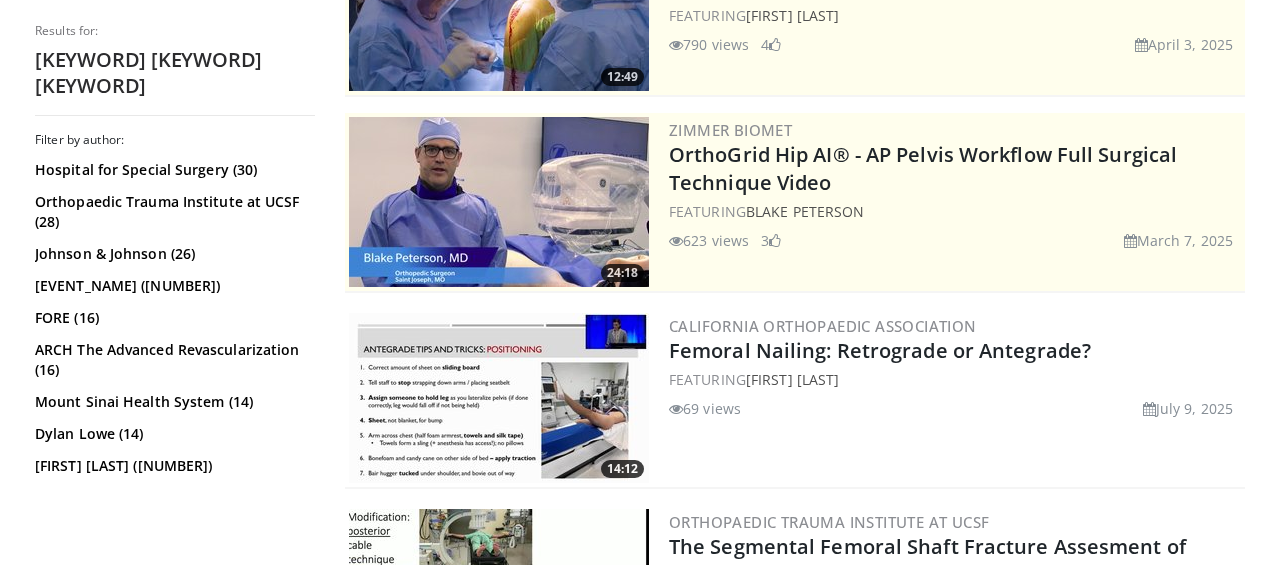 scroll, scrollTop: 309, scrollLeft: 0, axis: vertical 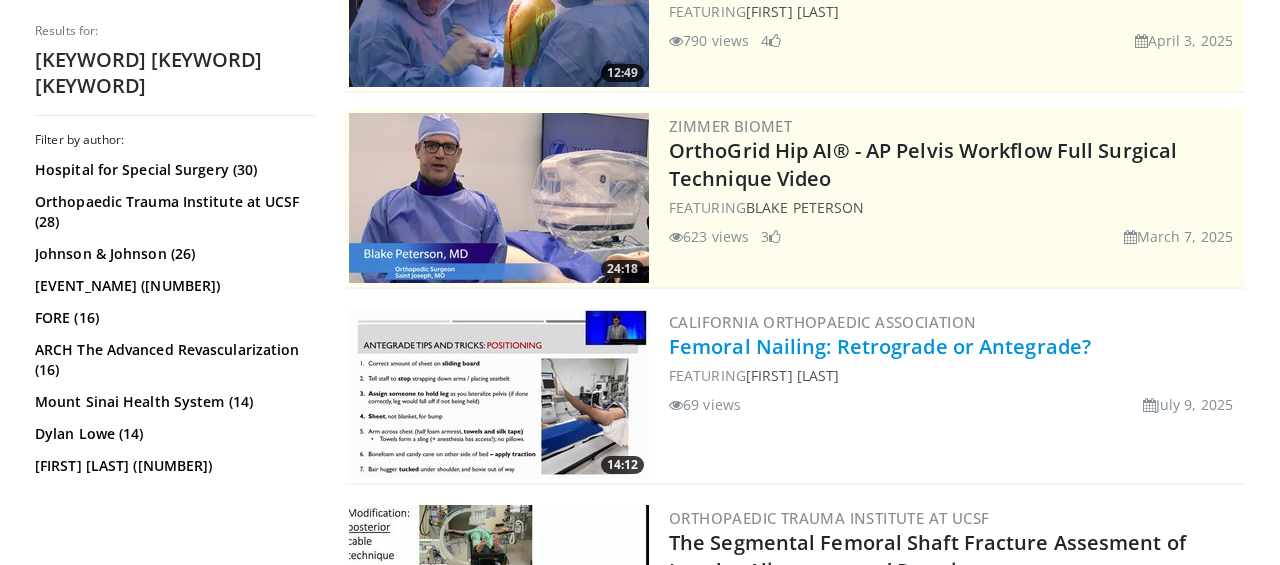 click on "Femoral Nailing: Retrograde or Antegrade?" at bounding box center [880, 346] 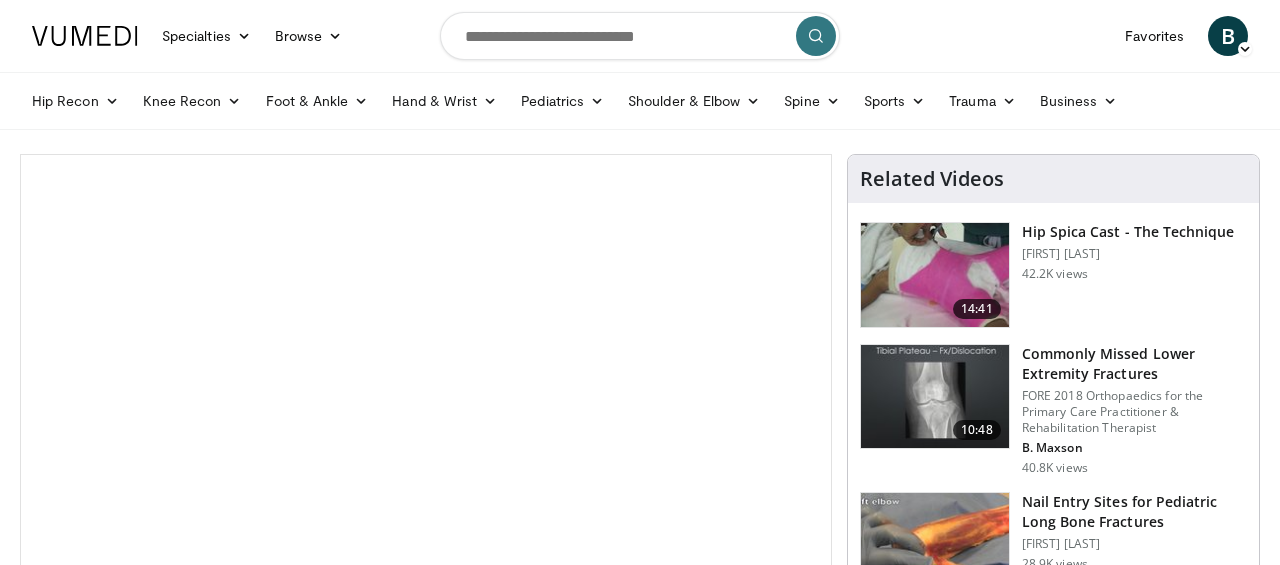 scroll, scrollTop: 3, scrollLeft: 0, axis: vertical 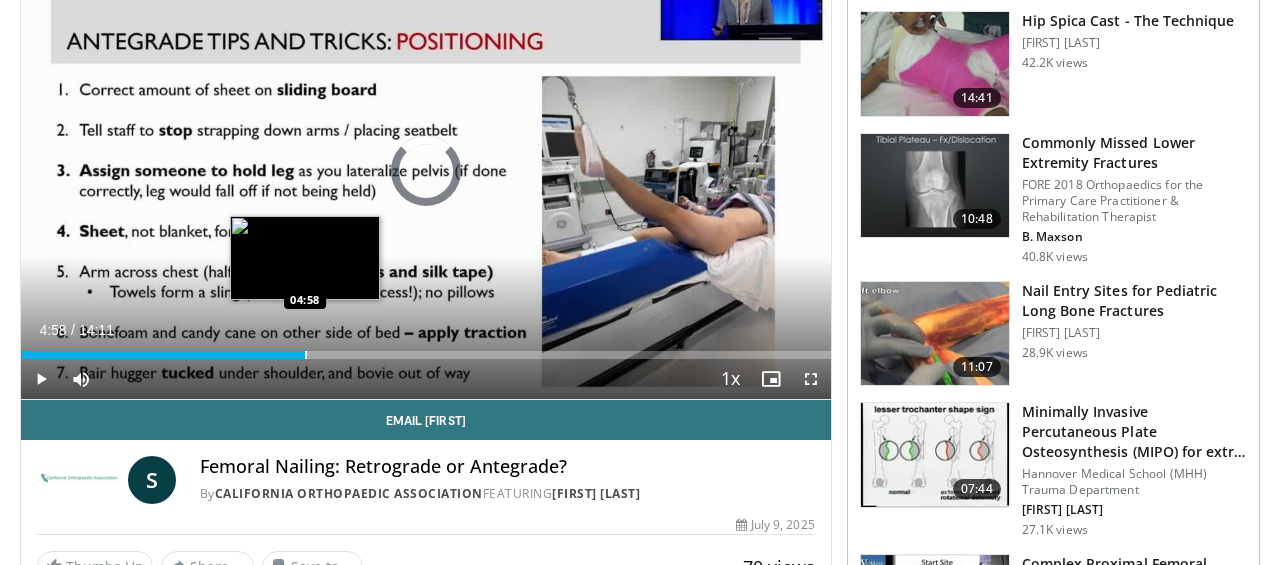 click at bounding box center [306, 355] 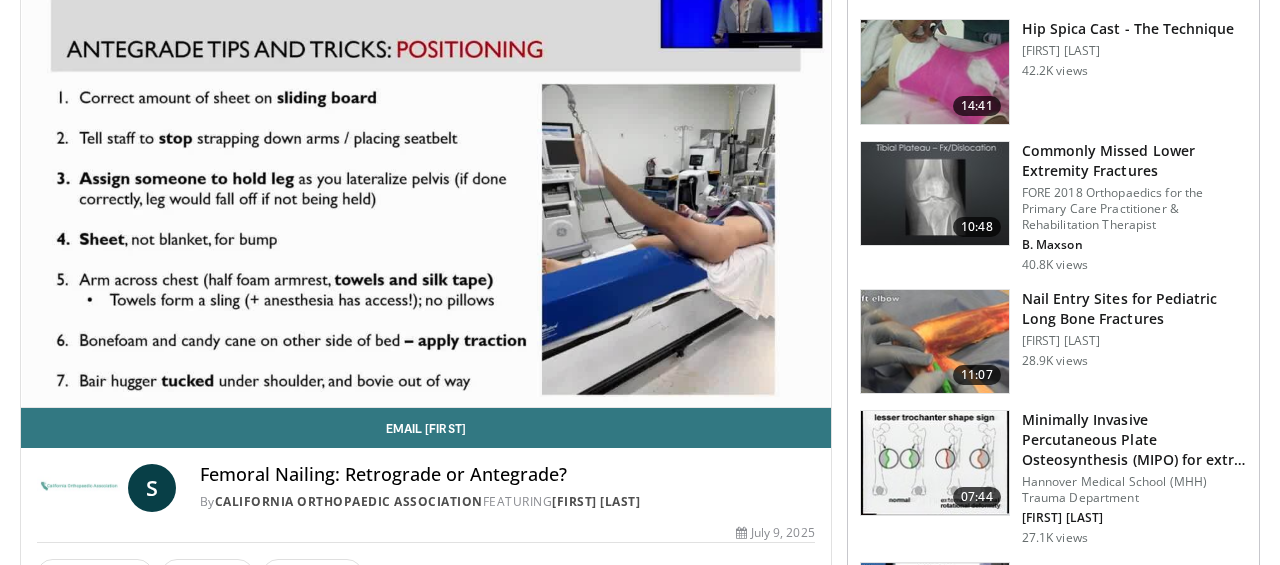 scroll, scrollTop: 210, scrollLeft: 0, axis: vertical 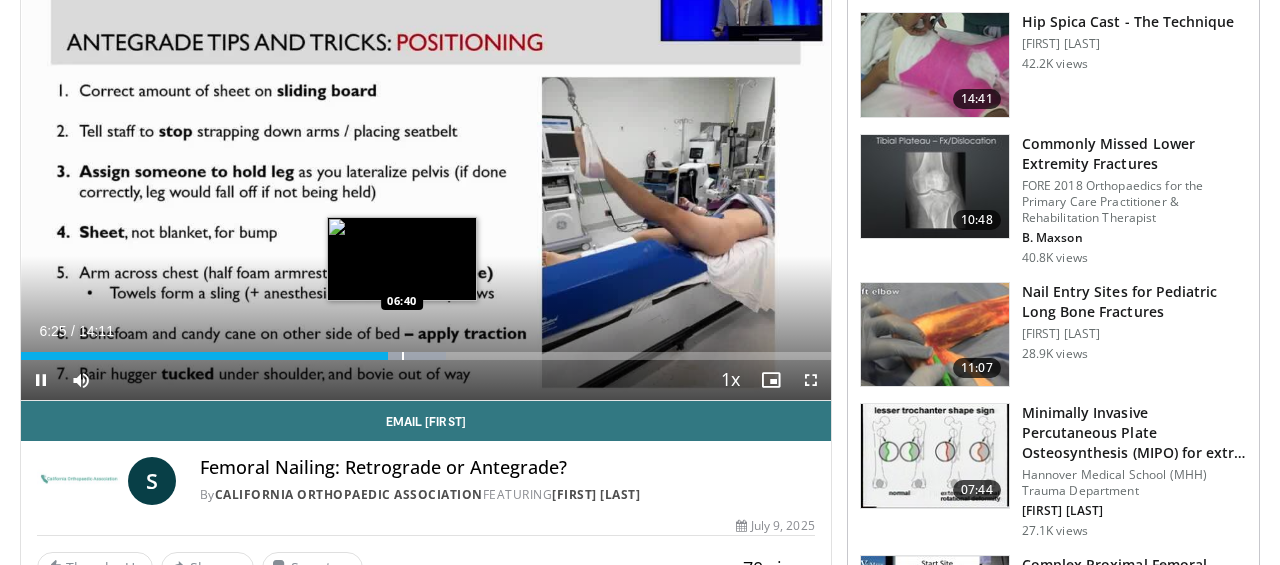 click at bounding box center (403, 356) 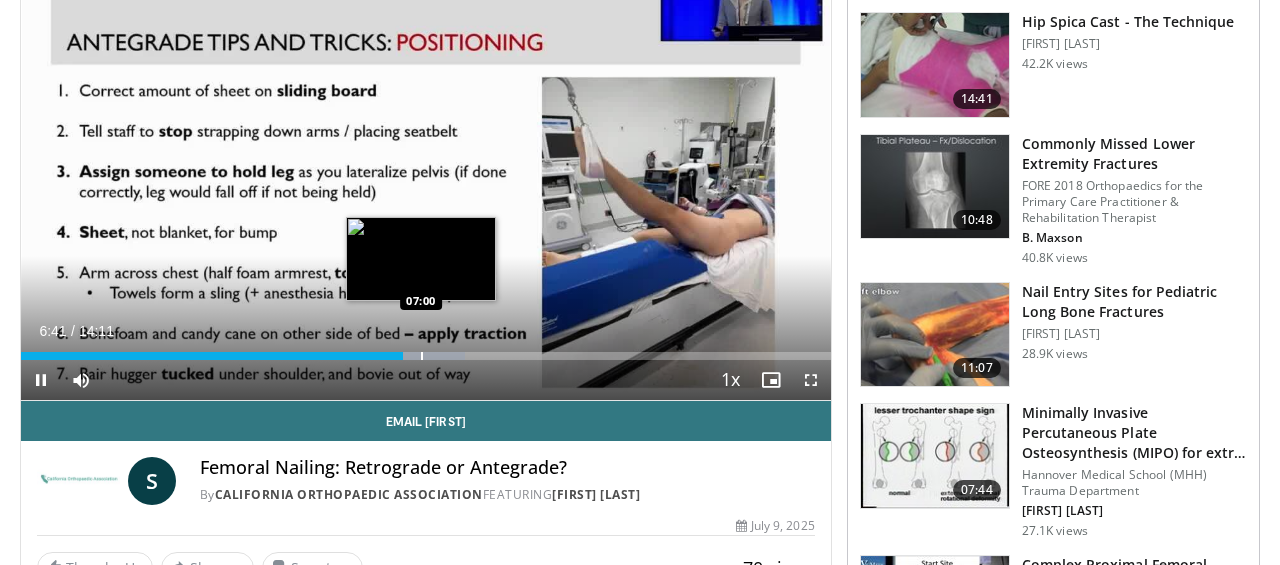click on "Loaded :  54.79% 06:41 07:00" at bounding box center [426, 350] 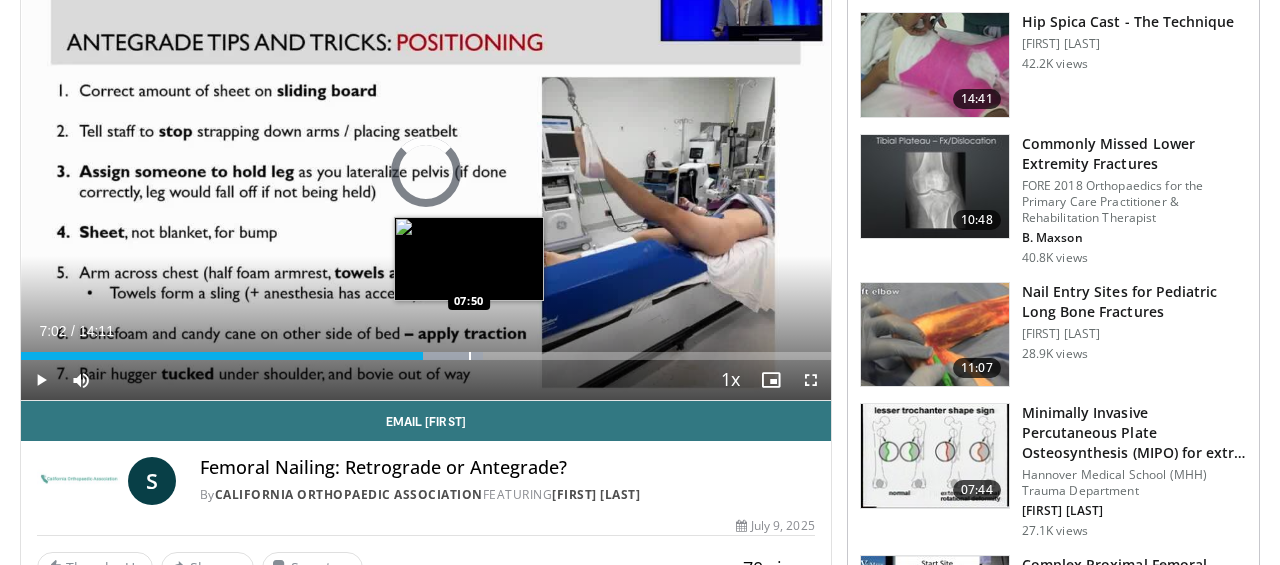 click on "Loaded :  57.12% 07:02 07:50" at bounding box center (426, 350) 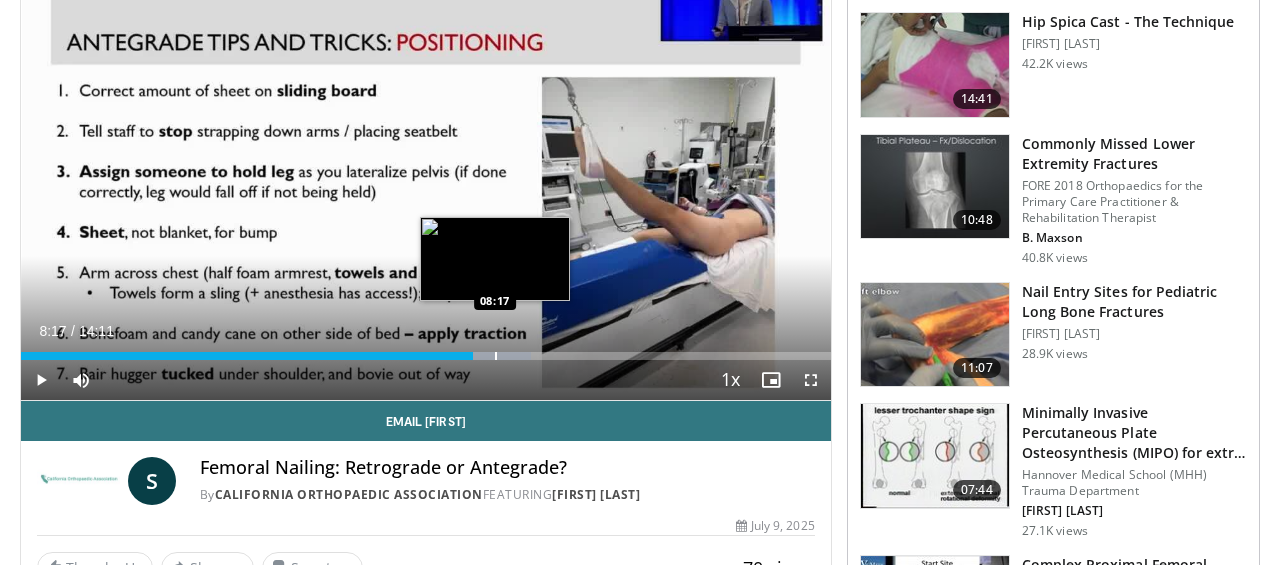 click at bounding box center (496, 356) 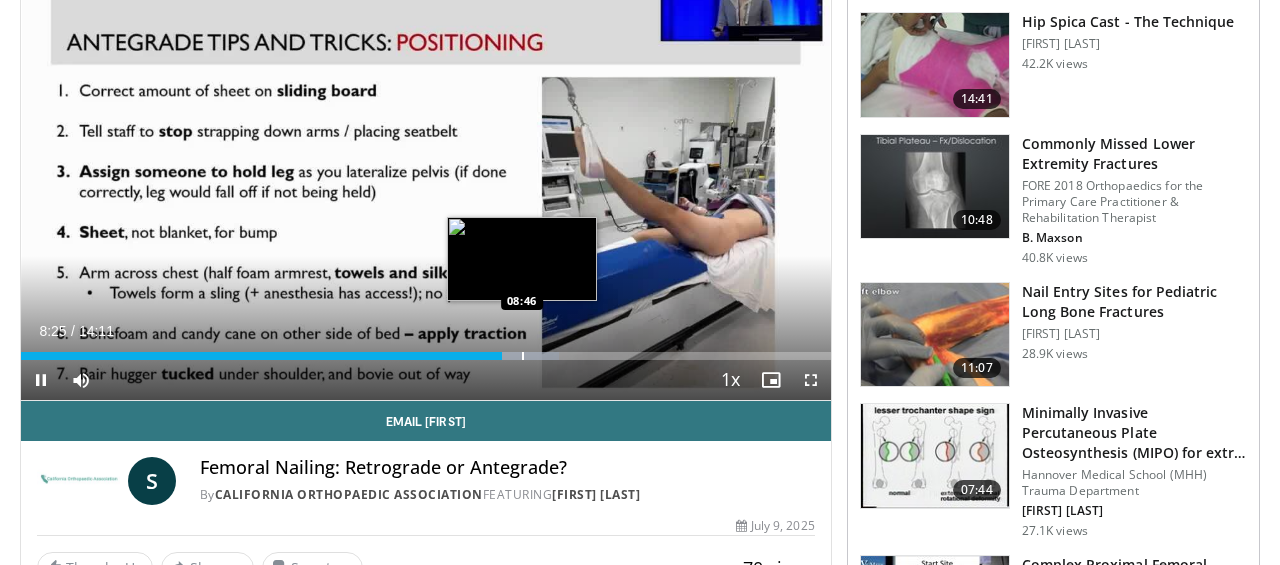 click on "Loaded :  66.44% 08:25 08:46" at bounding box center (426, 350) 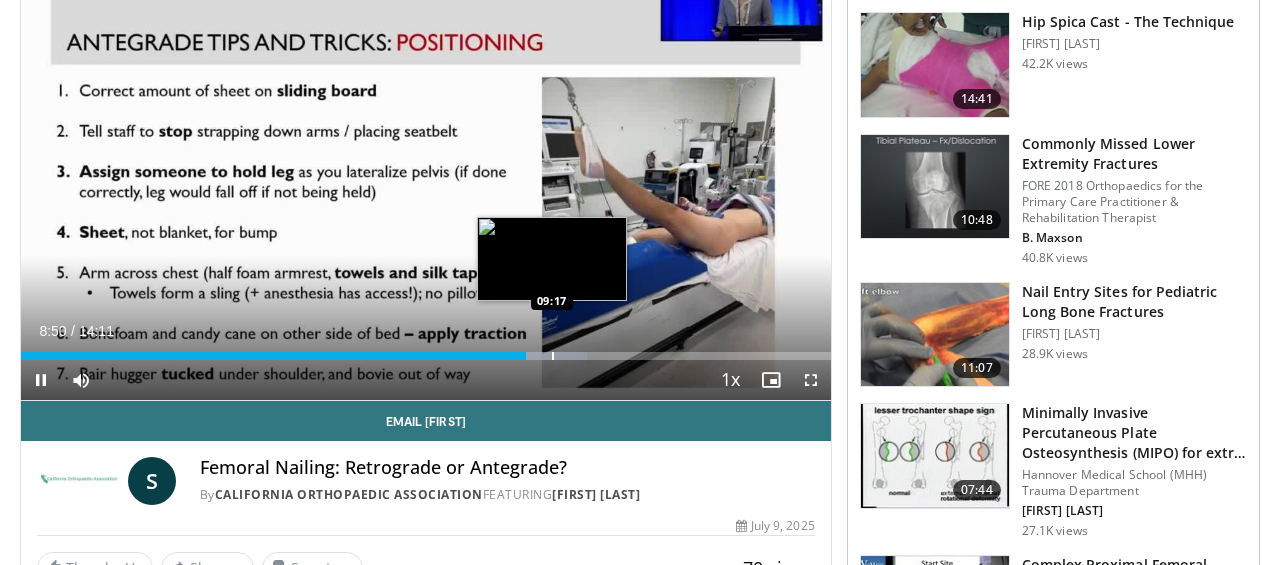 click on "Loaded :  69.94% 08:50 09:17" at bounding box center [426, 350] 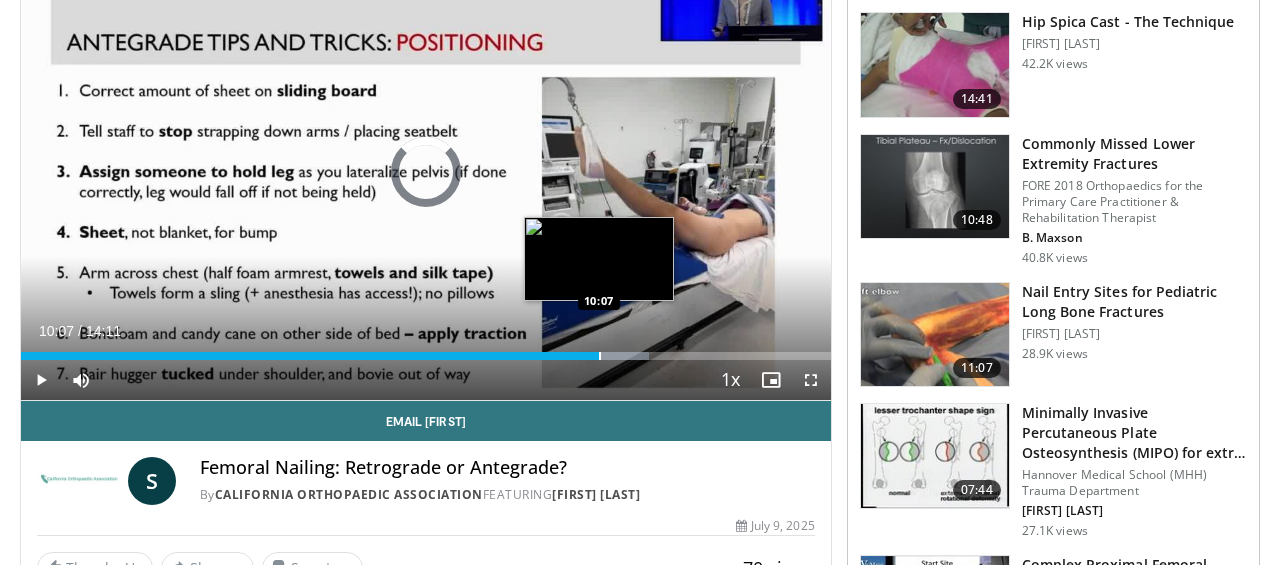 click at bounding box center (600, 356) 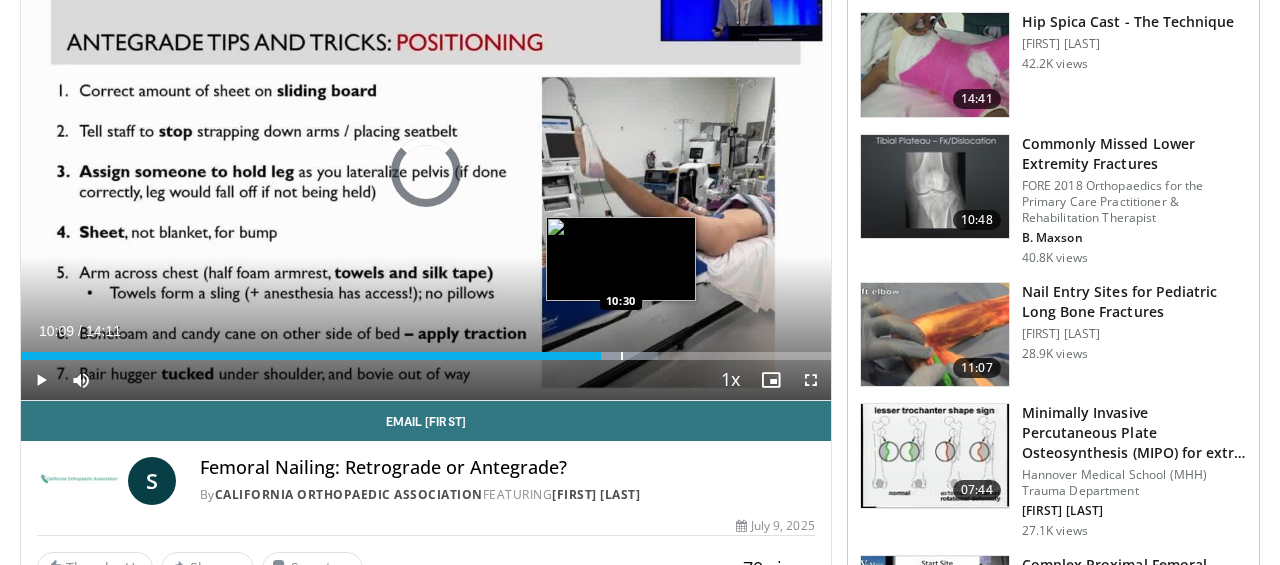 click at bounding box center [622, 356] 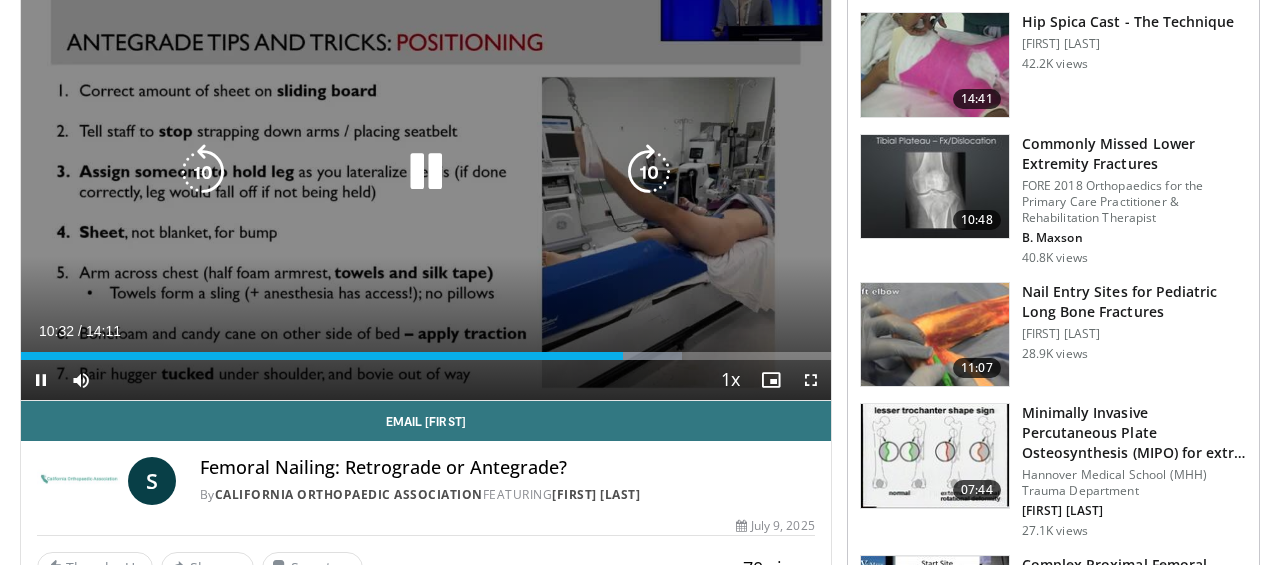 click on "Loaded :  81.60% 10:32 10:30" at bounding box center (426, 356) 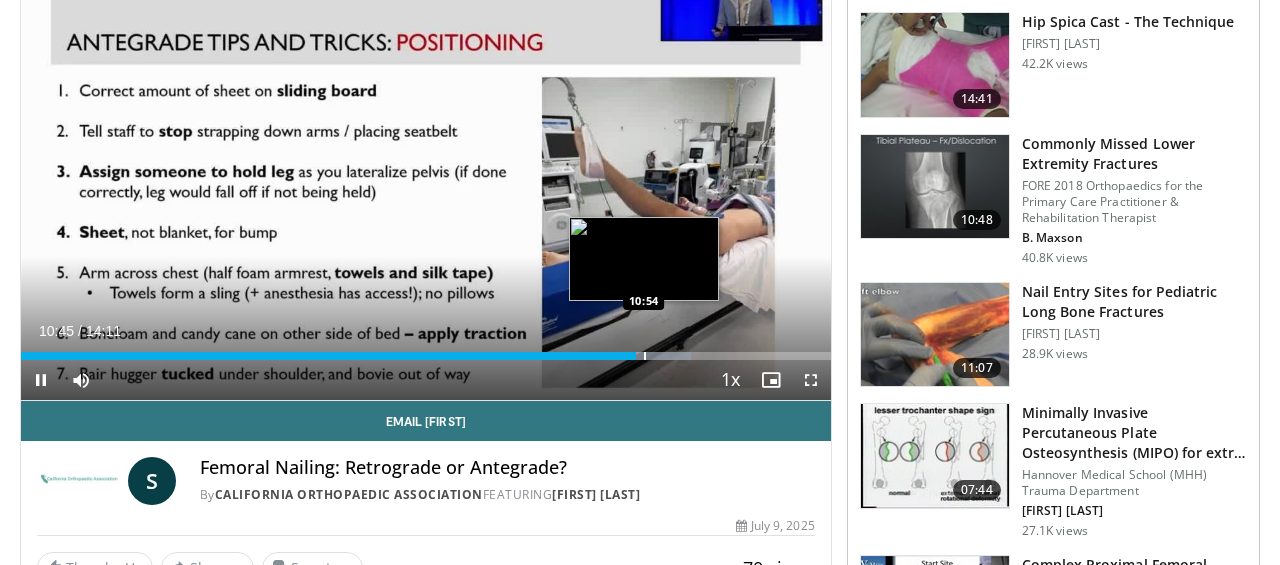 click at bounding box center (645, 356) 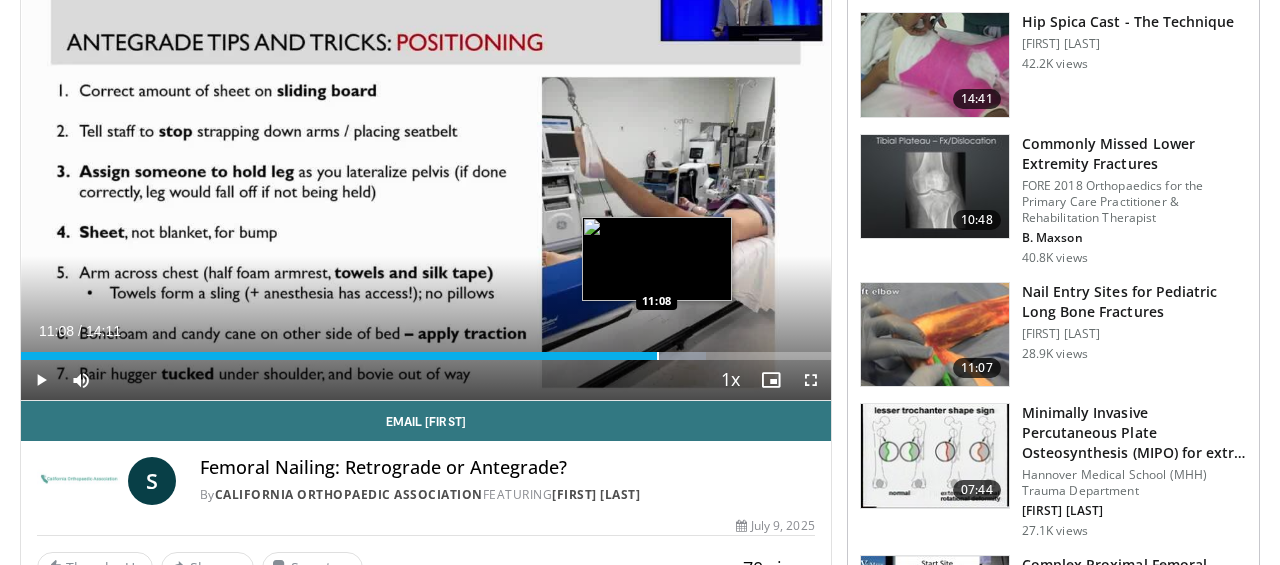click at bounding box center (658, 356) 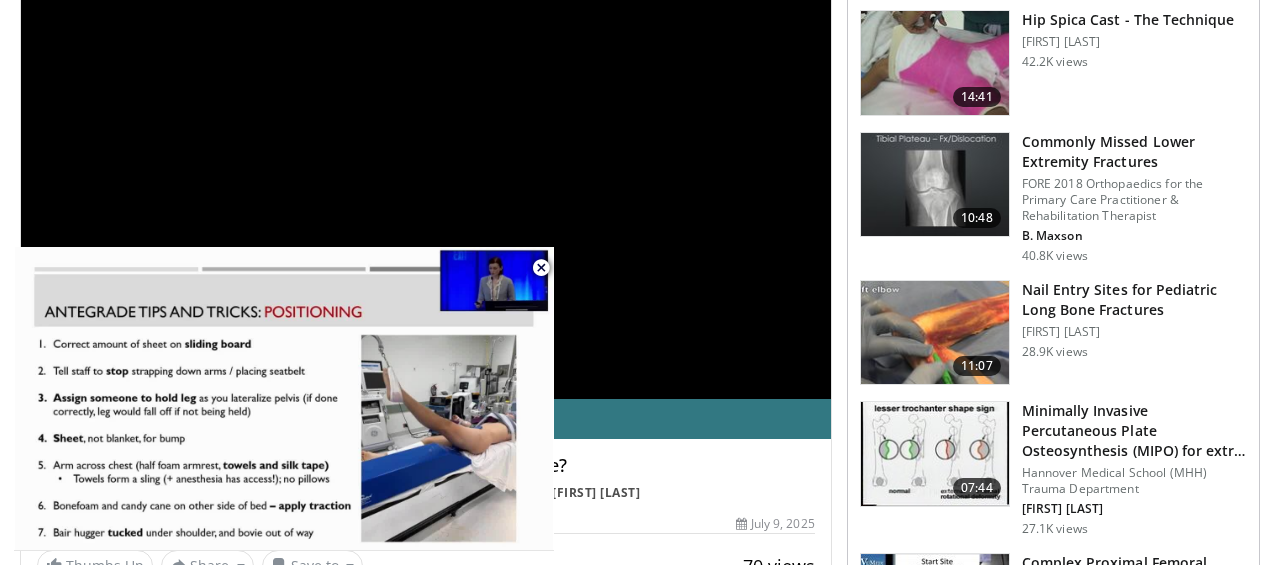 scroll, scrollTop: 210, scrollLeft: 0, axis: vertical 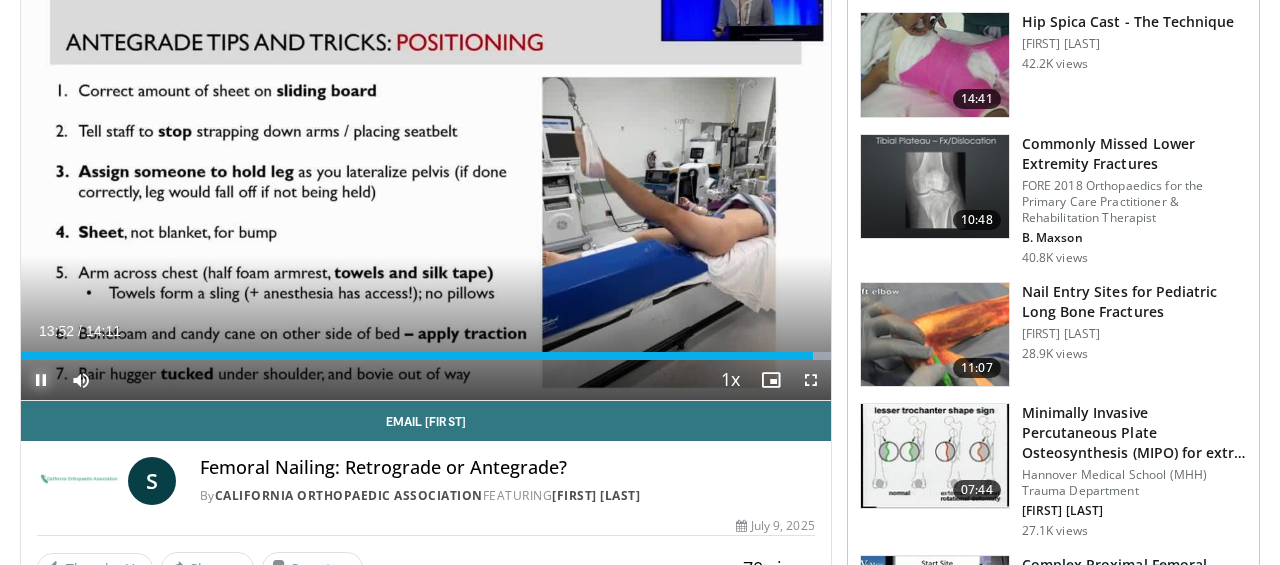 click at bounding box center (41, 380) 